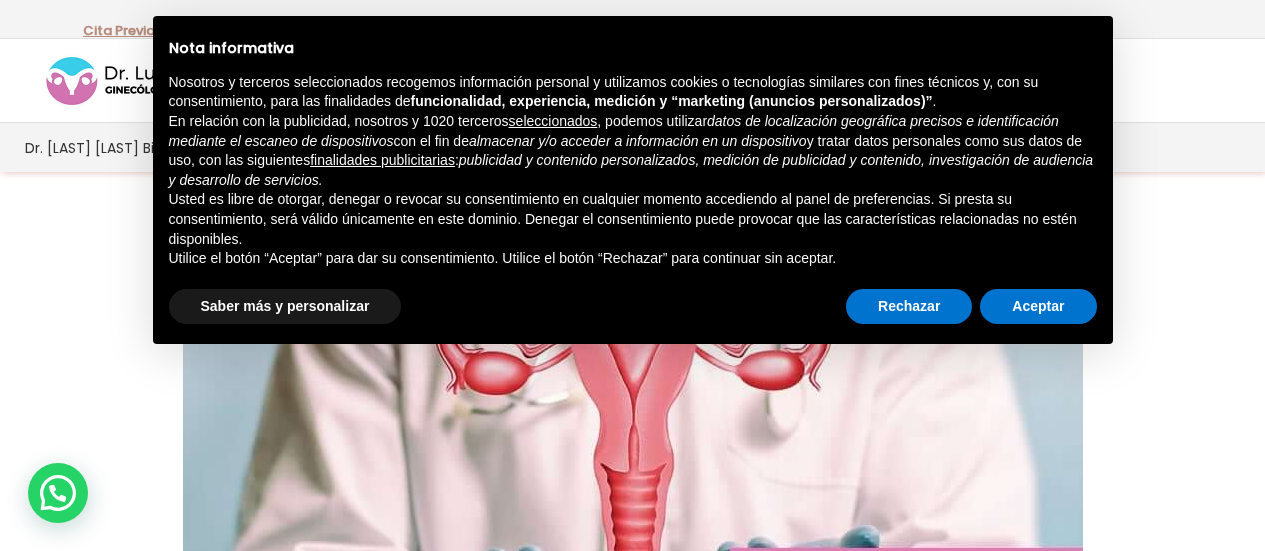 scroll, scrollTop: 0, scrollLeft: 0, axis: both 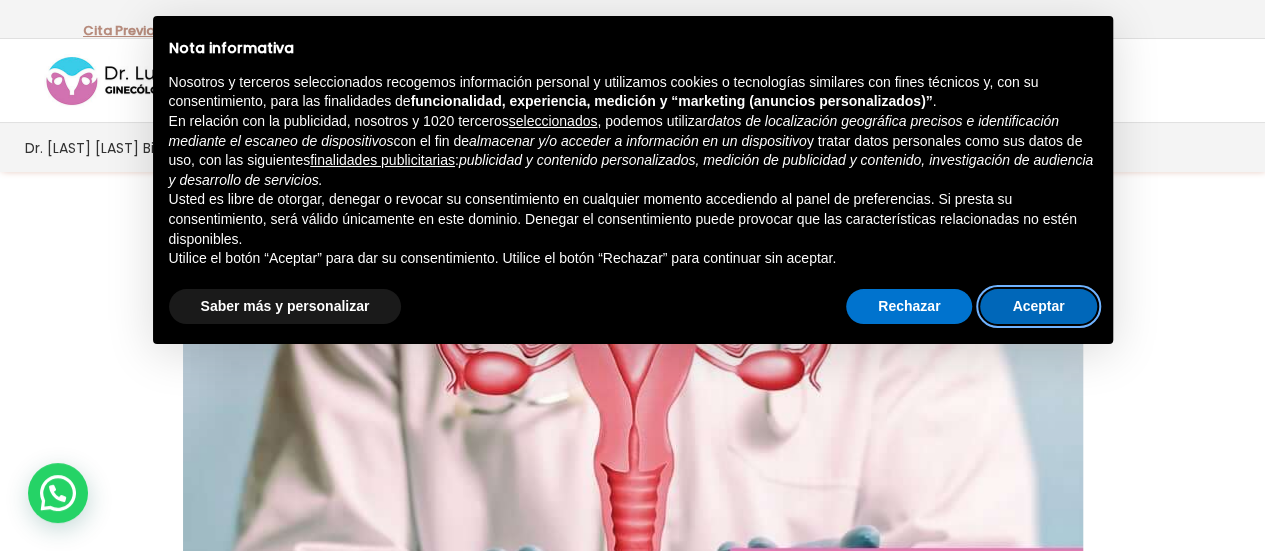 click on "Aceptar" at bounding box center (1038, 307) 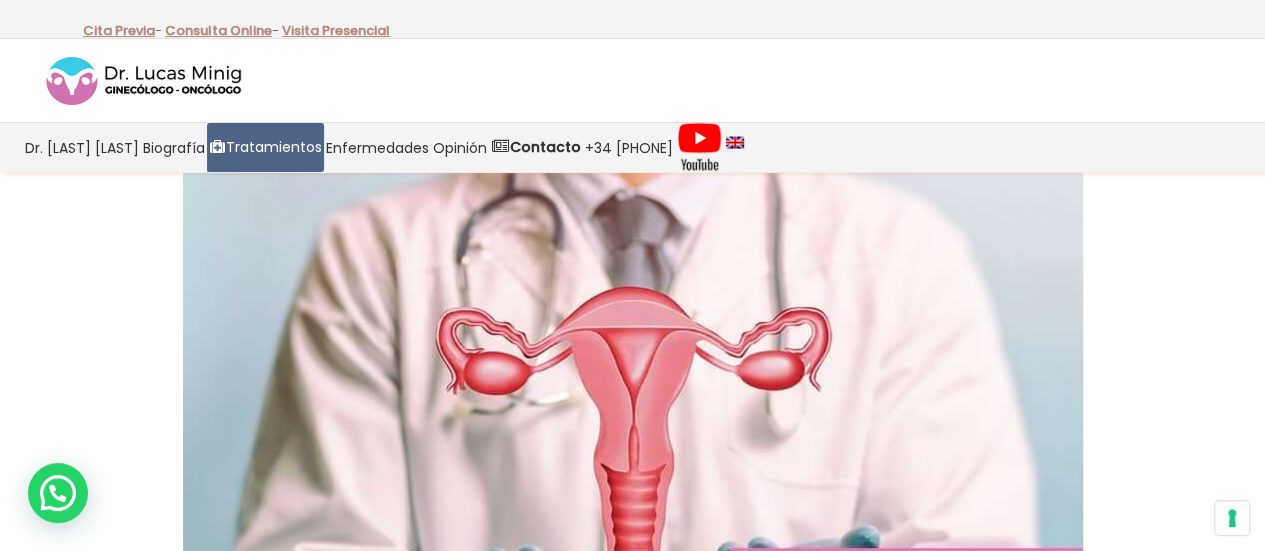 scroll, scrollTop: 482, scrollLeft: 0, axis: vertical 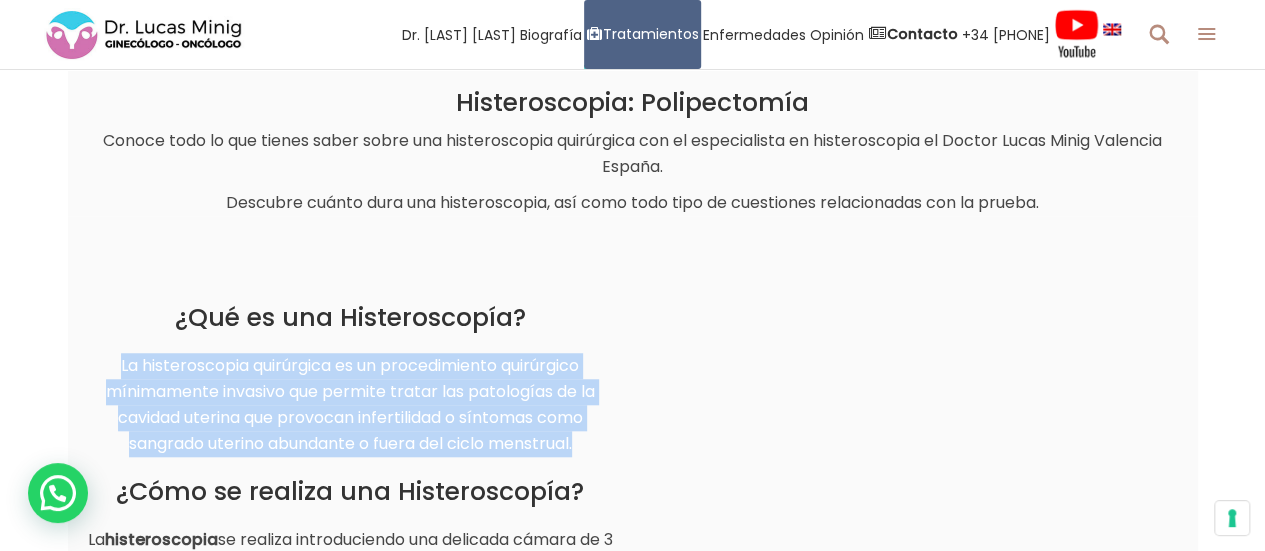 drag, startPoint x: 108, startPoint y: 362, endPoint x: 588, endPoint y: 443, distance: 486.7864 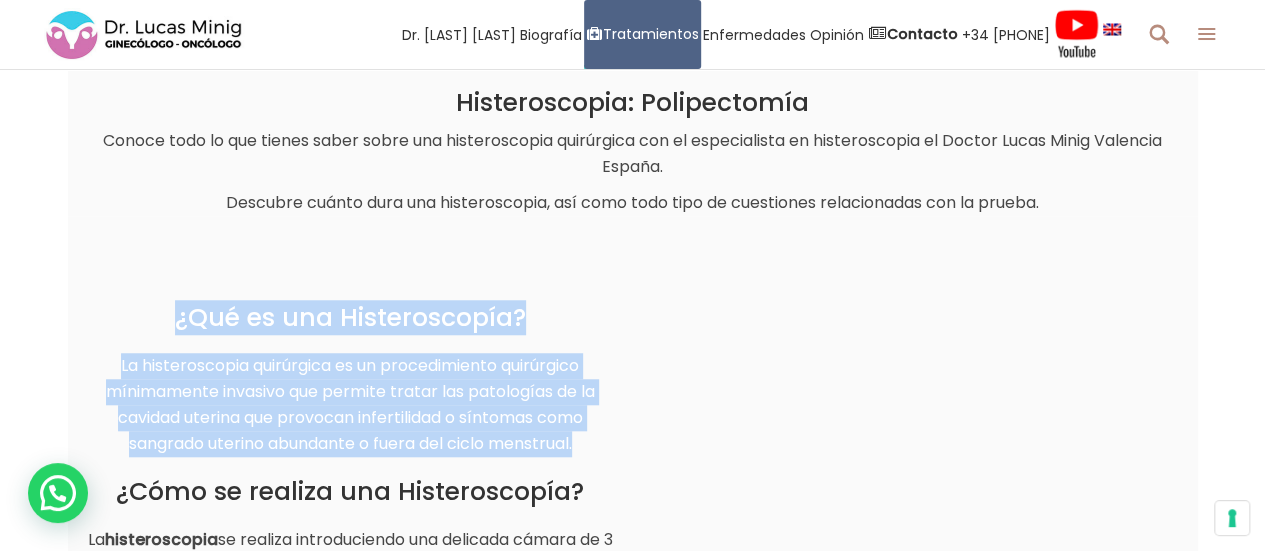 drag, startPoint x: 175, startPoint y: 316, endPoint x: 588, endPoint y: 443, distance: 432.08563 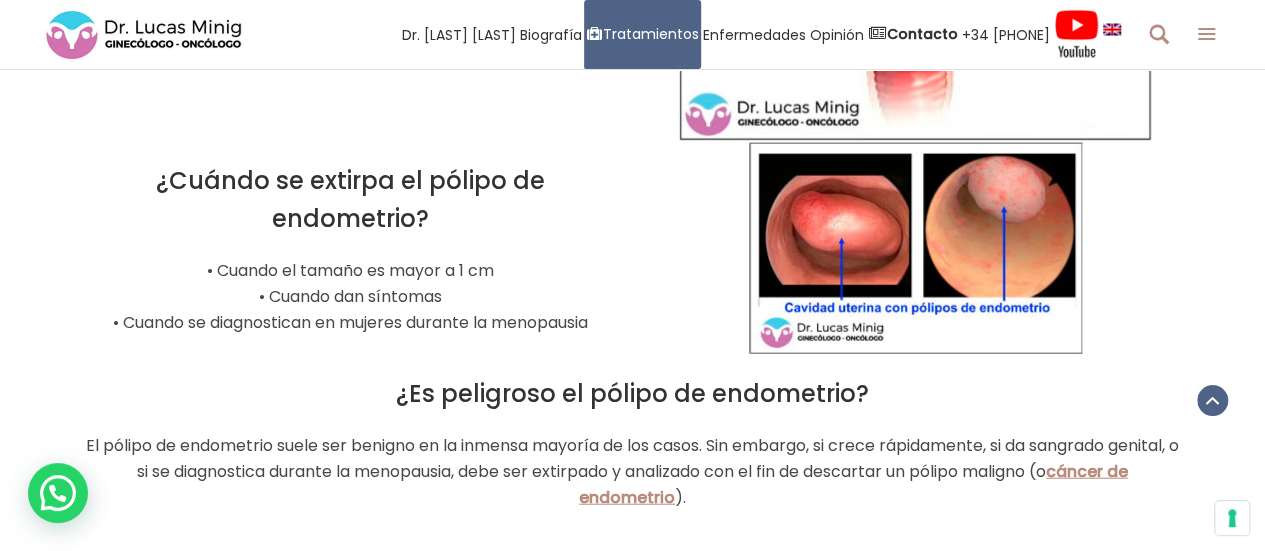 scroll, scrollTop: 2188, scrollLeft: 0, axis: vertical 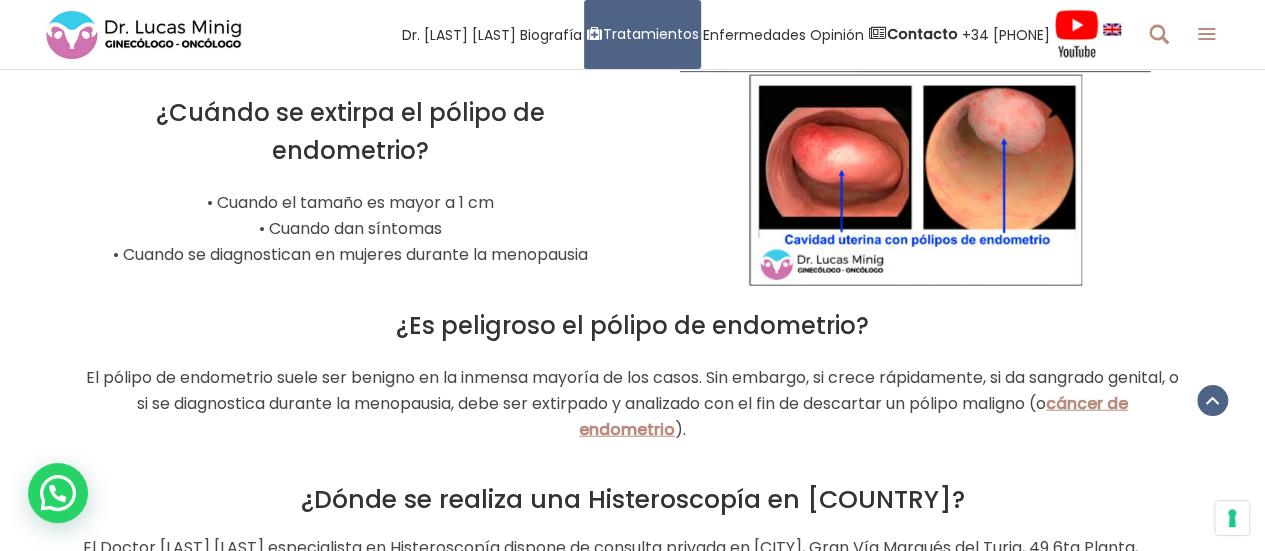 click on "¿Es peligroso el pólipo de endometrio?" at bounding box center [633, 326] 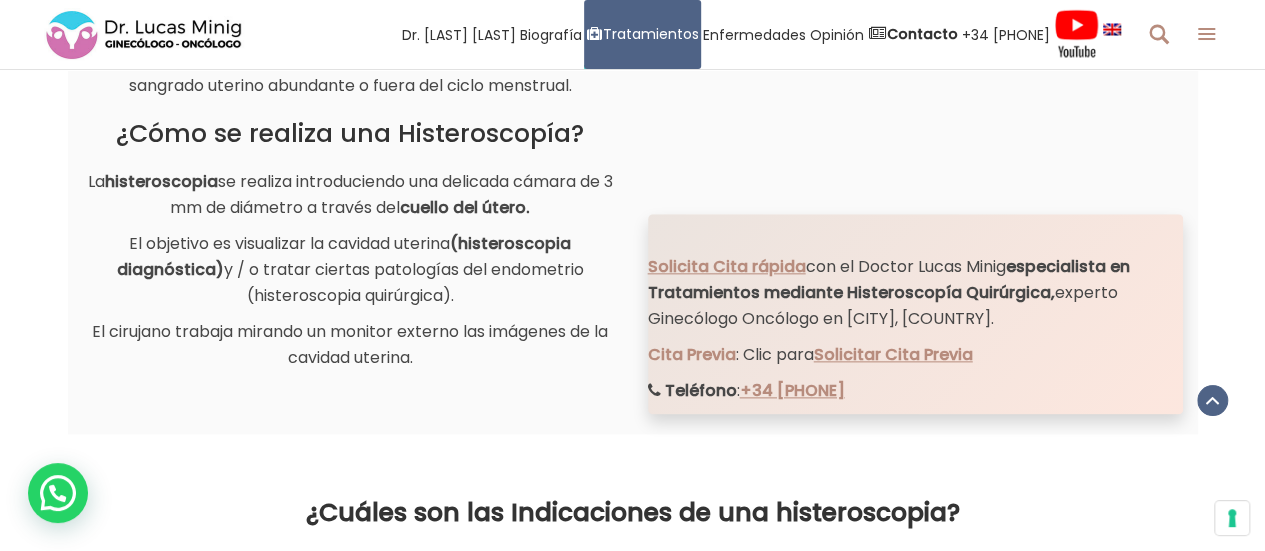 scroll, scrollTop: 1023, scrollLeft: 0, axis: vertical 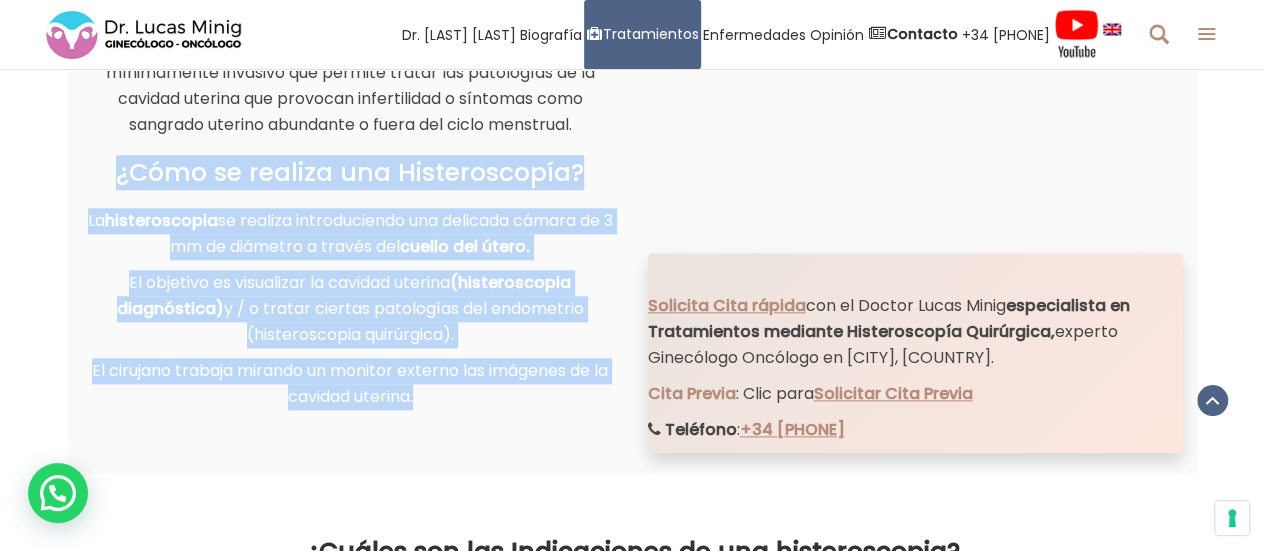 drag, startPoint x: 121, startPoint y: 177, endPoint x: 516, endPoint y: 398, distance: 452.62125 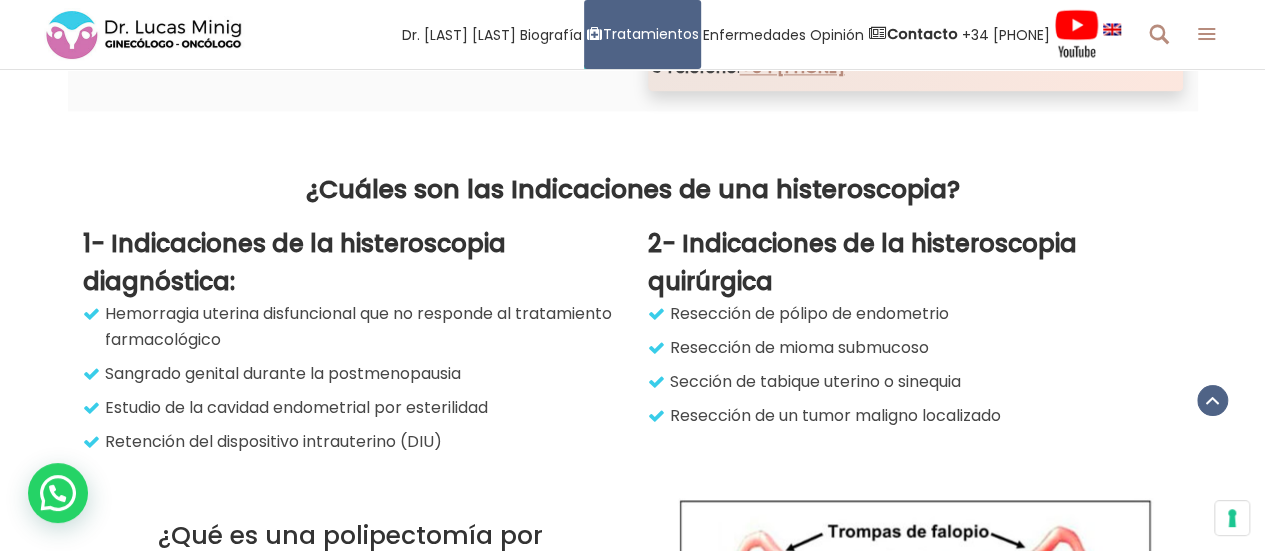 scroll, scrollTop: 1395, scrollLeft: 0, axis: vertical 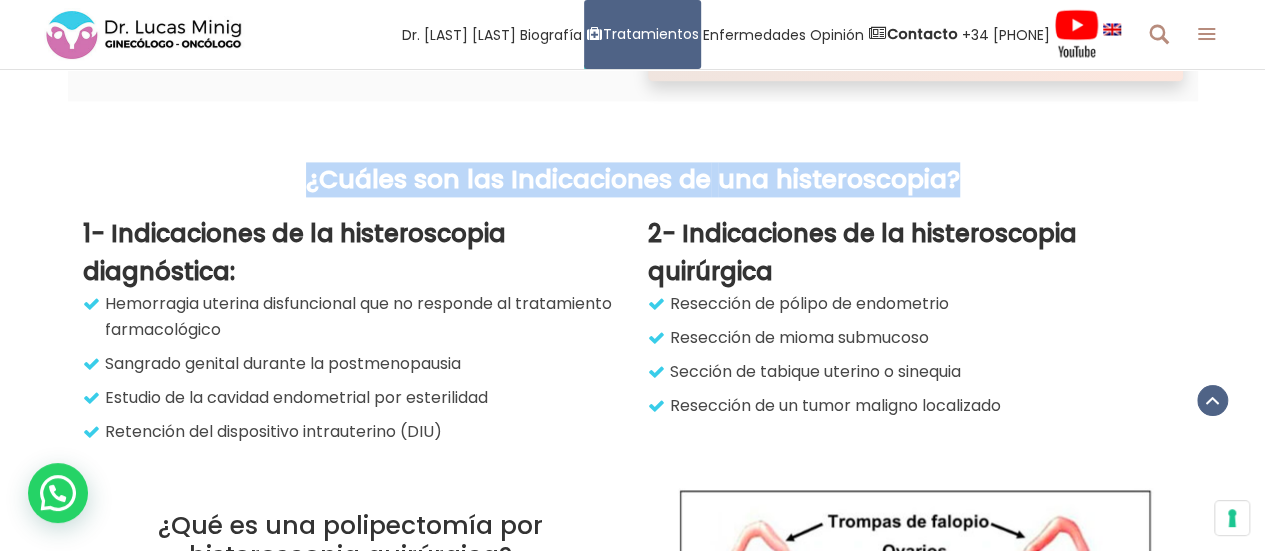 drag, startPoint x: 302, startPoint y: 182, endPoint x: 970, endPoint y: 171, distance: 668.0906 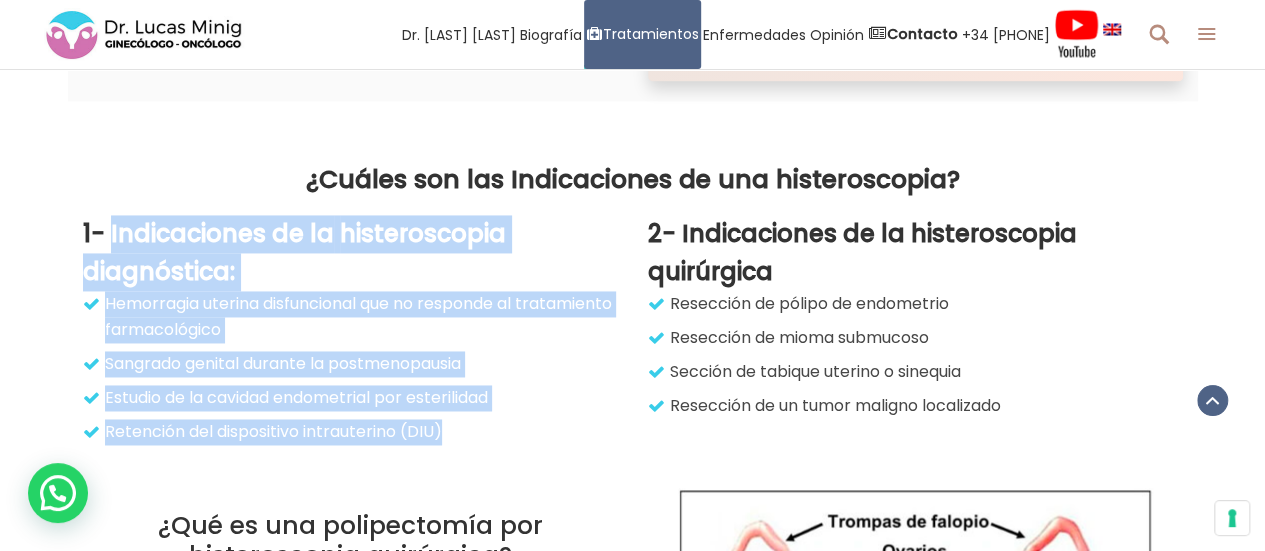 drag, startPoint x: 112, startPoint y: 240, endPoint x: 470, endPoint y: 423, distance: 402.06094 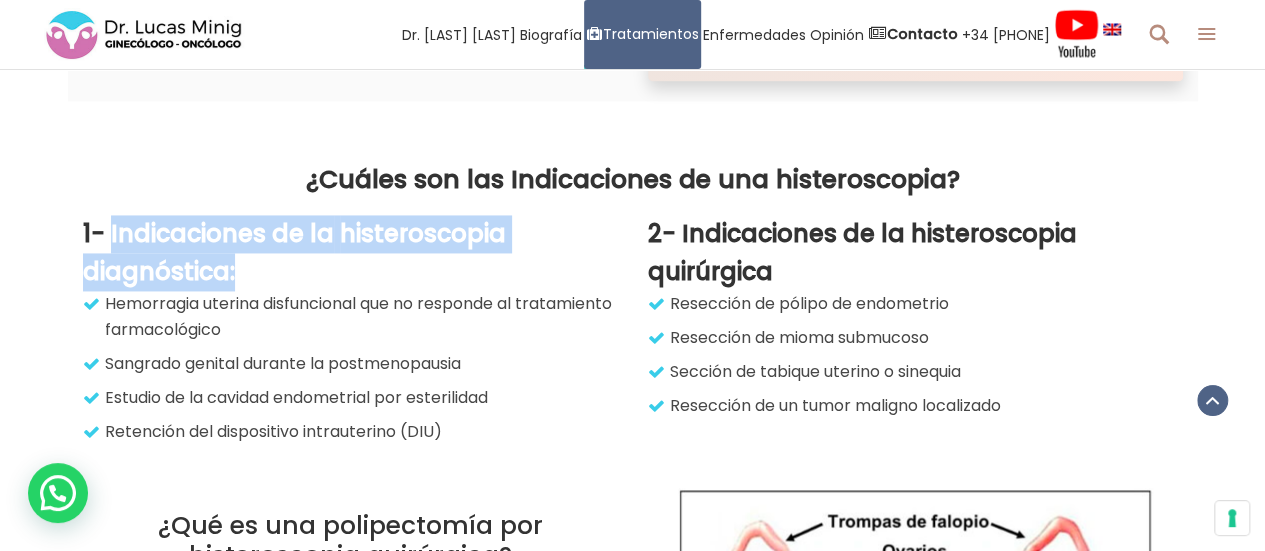 drag, startPoint x: 108, startPoint y: 233, endPoint x: 250, endPoint y: 267, distance: 146.0137 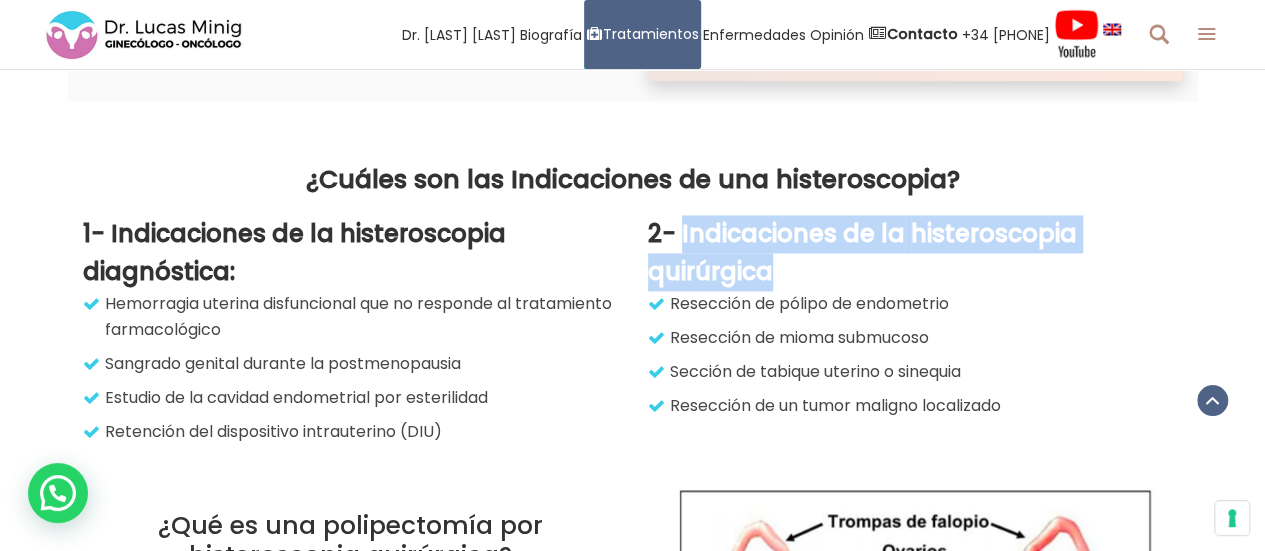drag, startPoint x: 678, startPoint y: 229, endPoint x: 783, endPoint y: 280, distance: 116.73046 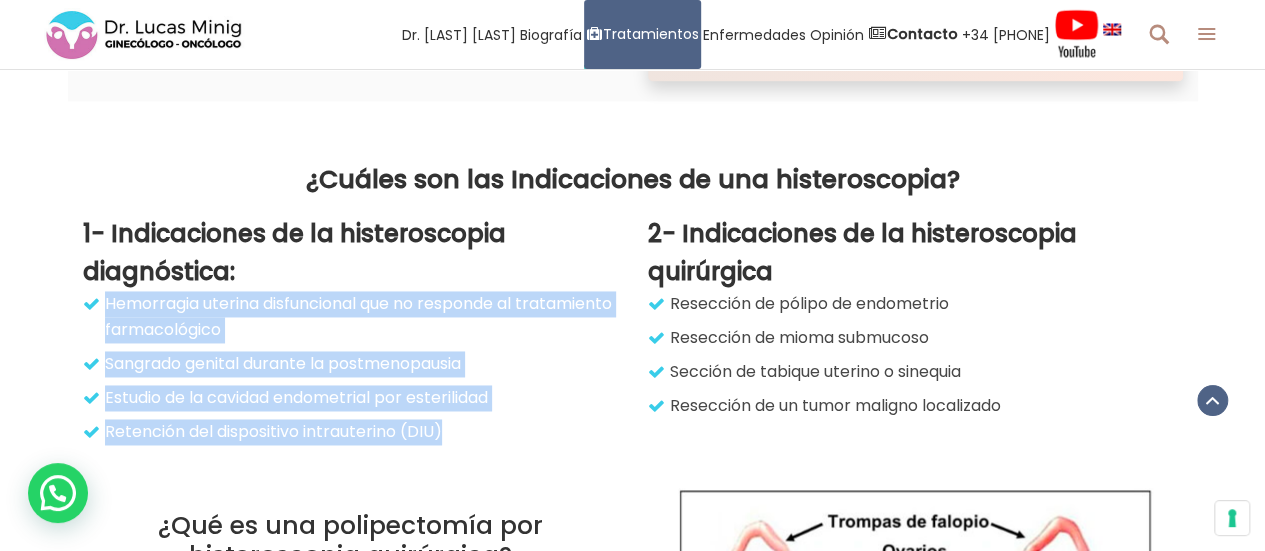 drag, startPoint x: 103, startPoint y: 305, endPoint x: 485, endPoint y: 423, distance: 399.80997 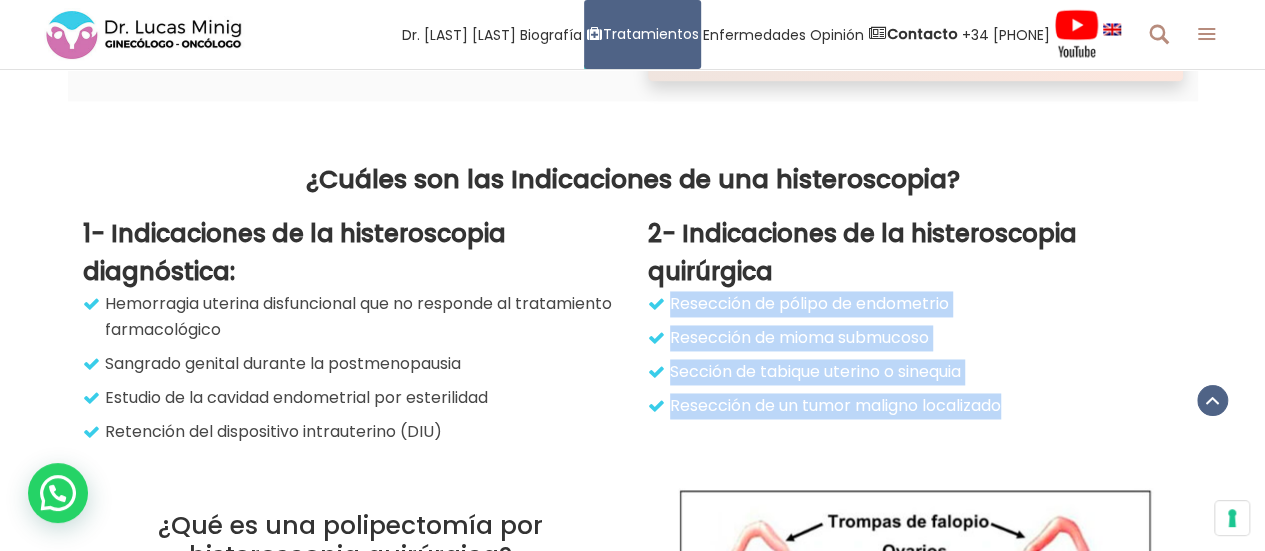 drag, startPoint x: 670, startPoint y: 305, endPoint x: 1018, endPoint y: 414, distance: 364.67108 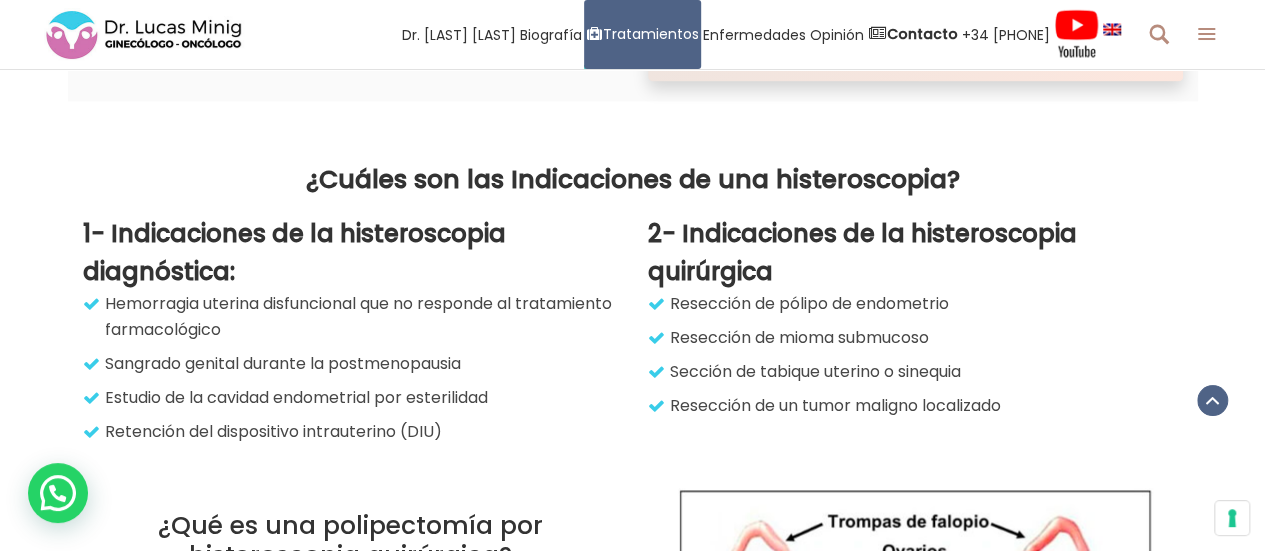 click on "1- Indicaciones de la histeroscopia diagnóstica: Resección de pólipo de endometrio Resección de mioma submucoso Sección de tabique uterino o sinequia Resección de un tumor maligno localizado" at bounding box center (633, 324) 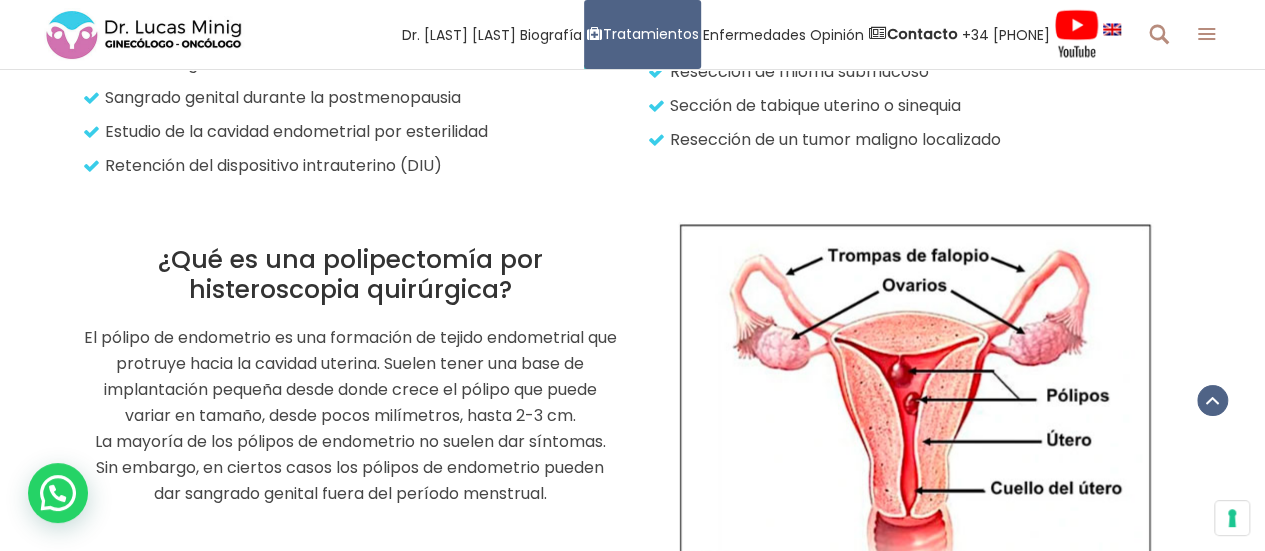 scroll, scrollTop: 1786, scrollLeft: 0, axis: vertical 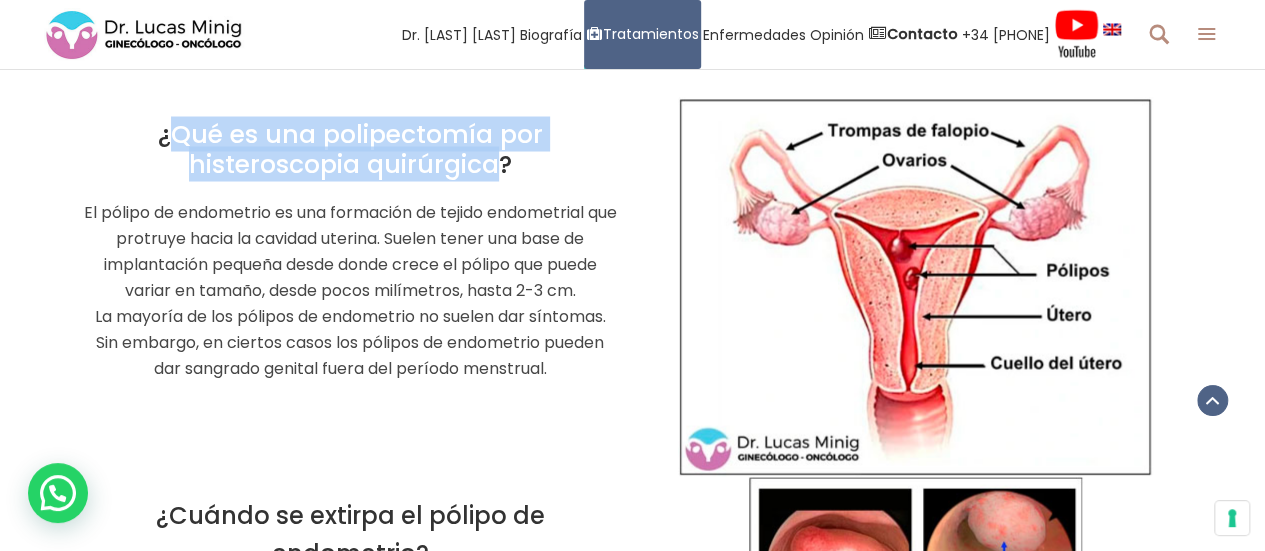 drag, startPoint x: 167, startPoint y: 129, endPoint x: 502, endPoint y: 172, distance: 337.7484 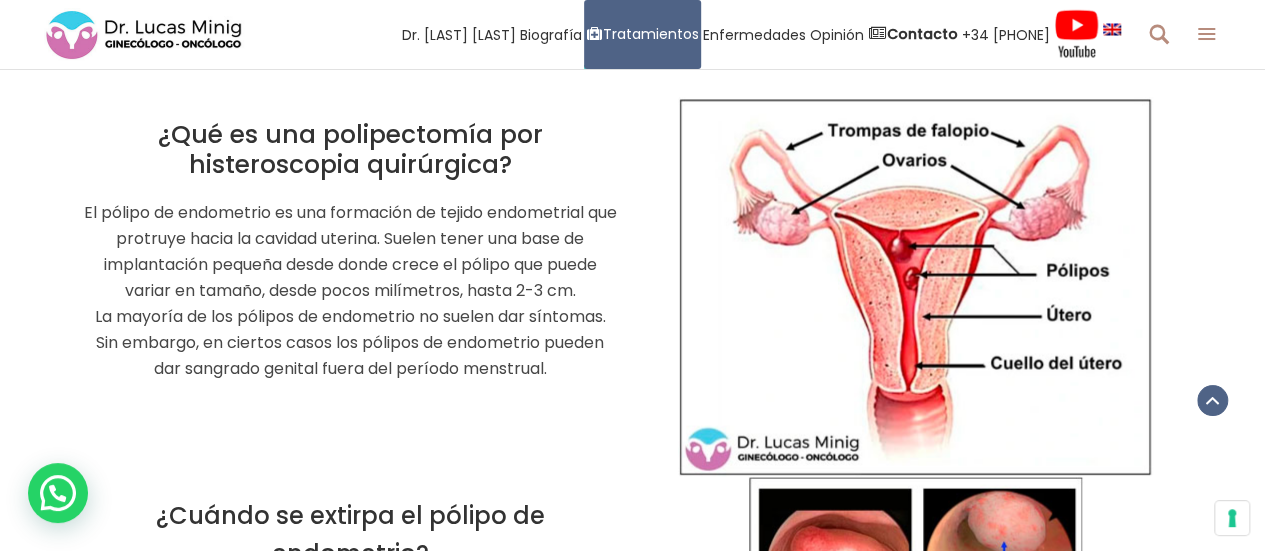 click on "El pólipo de endometrio es una formación de tejido endometrial que protruye hacia la cavidad uterina. Suelen tener una base de implantación pequeña desde donde crece el pólipo que puede variar en tamaño, desde pocos milímetros, hasta 2-3 cm.
La mayoría de los pólipos de endometrio no suelen dar síntomas. Sin embargo, en ciertos casos los pólipos de endometrio pueden dar sangrado genital fuera del período menstrual." at bounding box center (350, 290) 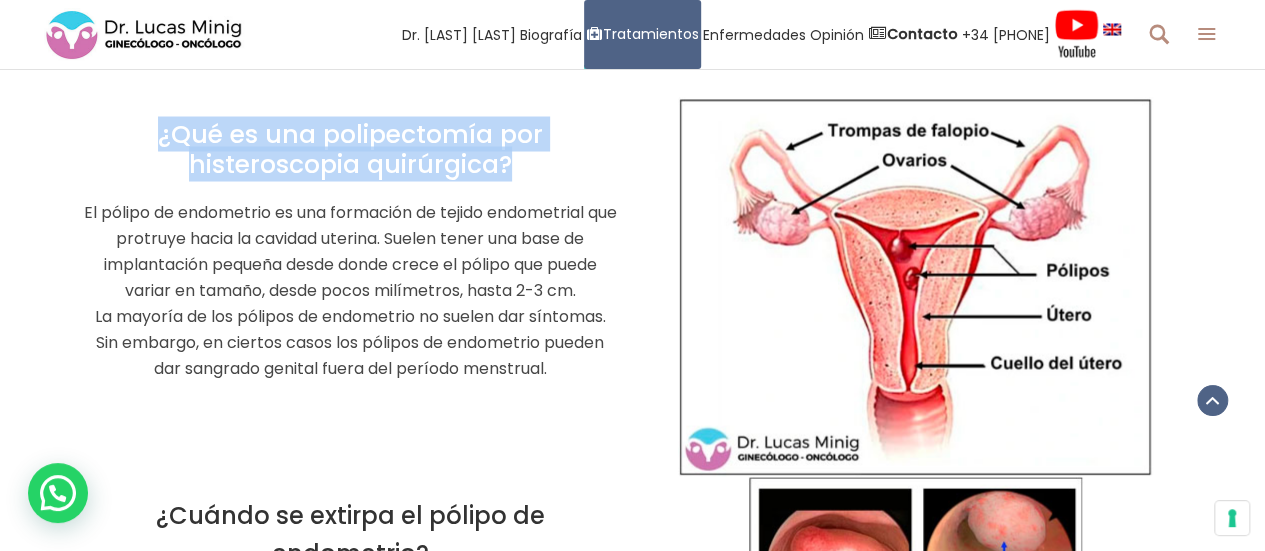 drag, startPoint x: 162, startPoint y: 131, endPoint x: 541, endPoint y: 152, distance: 379.58136 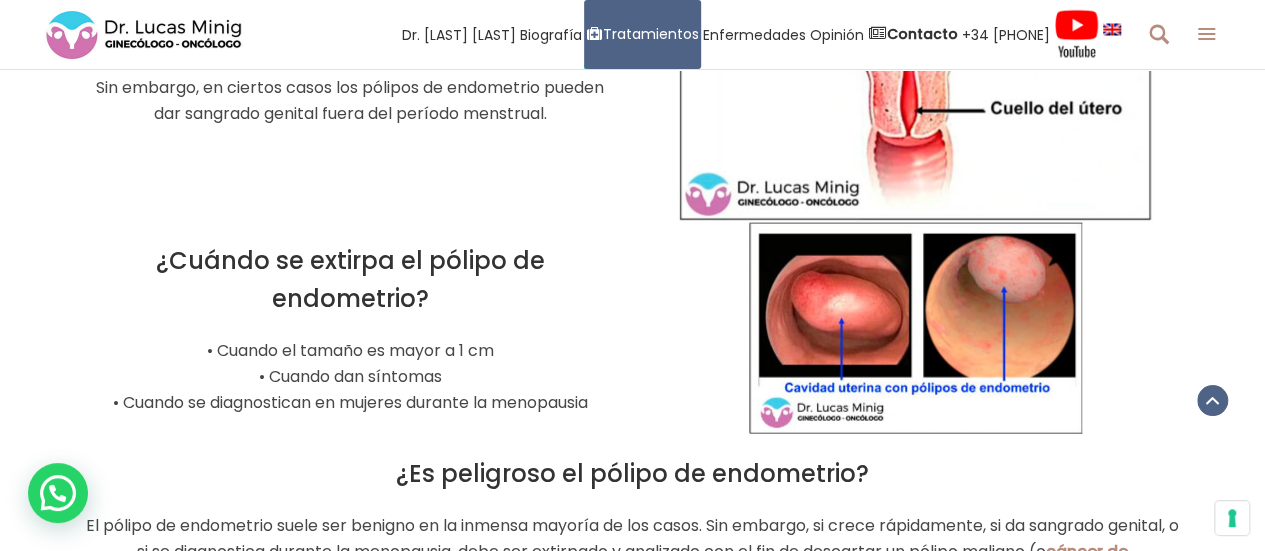 scroll, scrollTop: 2146, scrollLeft: 0, axis: vertical 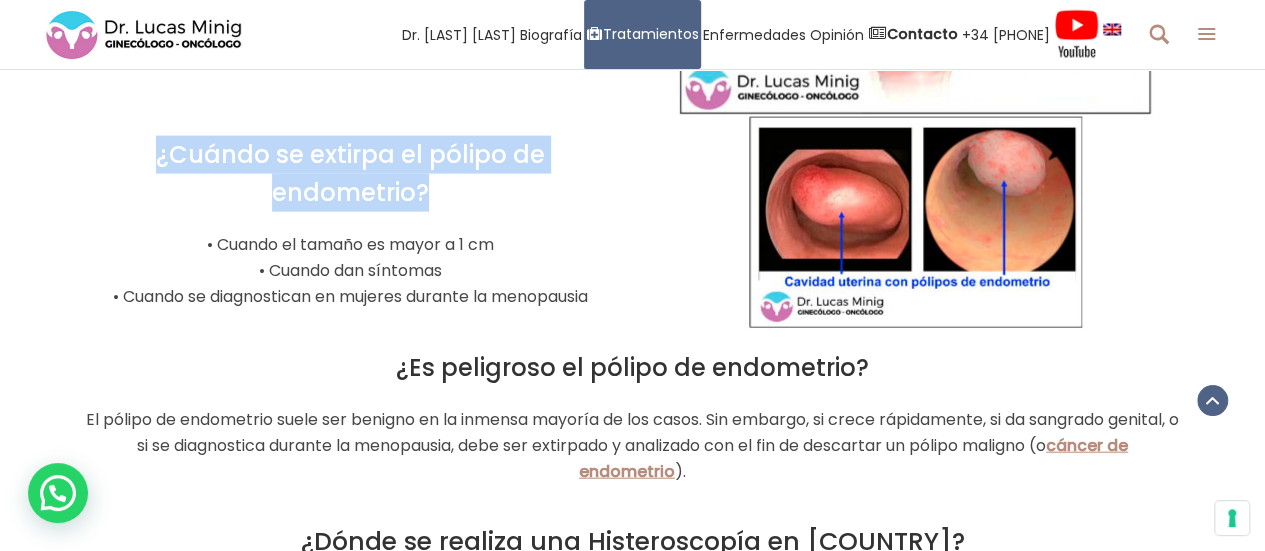 drag, startPoint x: 156, startPoint y: 157, endPoint x: 495, endPoint y: 203, distance: 342.10672 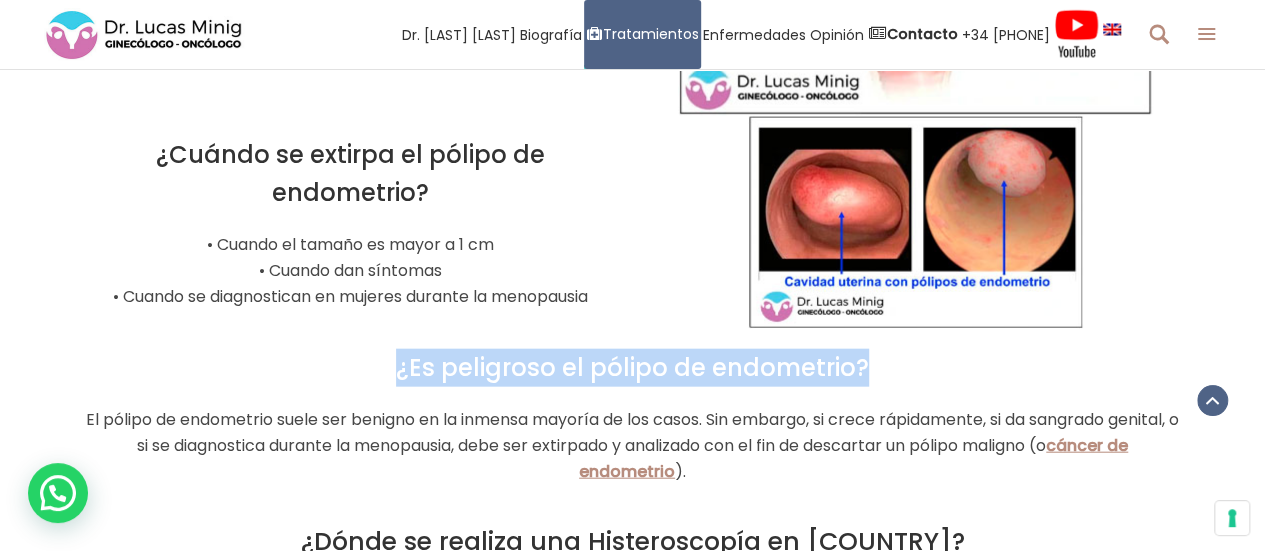 drag, startPoint x: 405, startPoint y: 369, endPoint x: 885, endPoint y: 357, distance: 480.14996 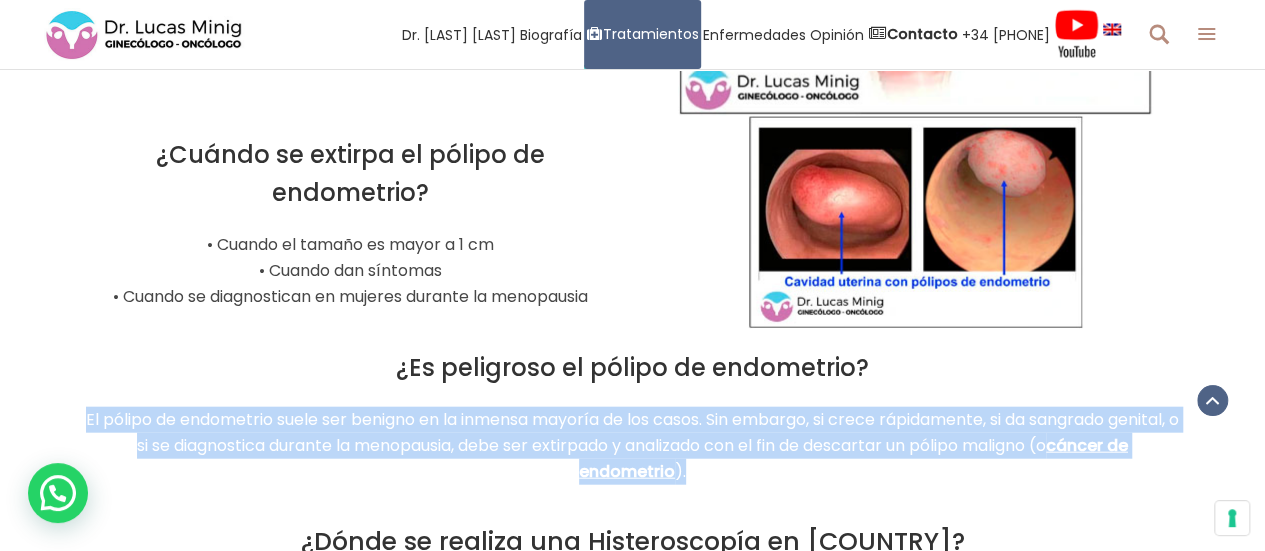 drag, startPoint x: 106, startPoint y: 419, endPoint x: 876, endPoint y: 479, distance: 772.3341 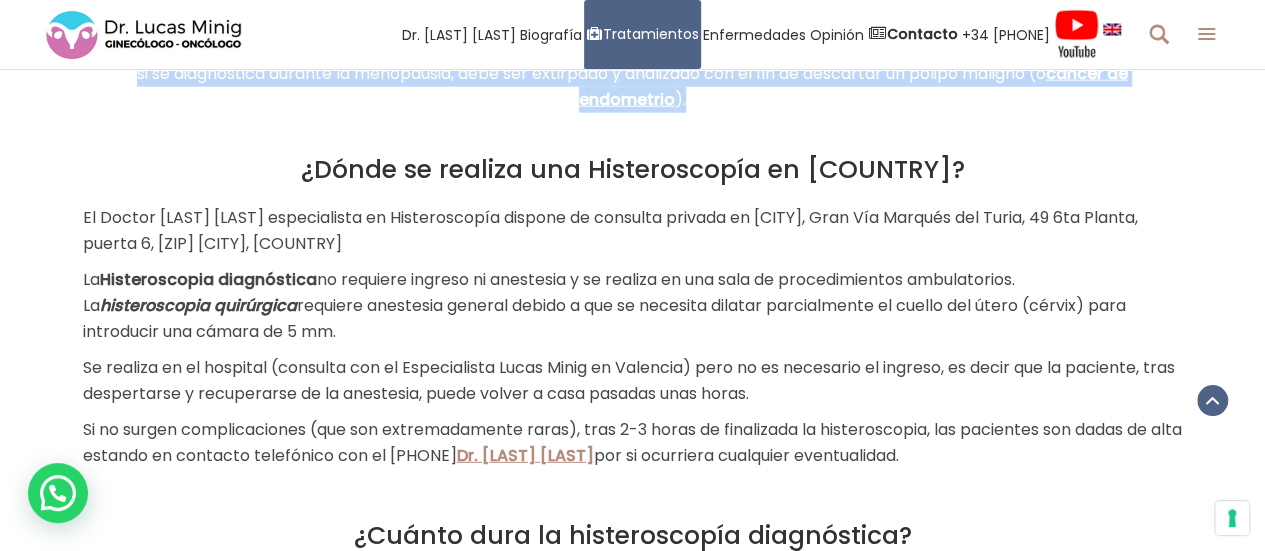 scroll, scrollTop: 2576, scrollLeft: 0, axis: vertical 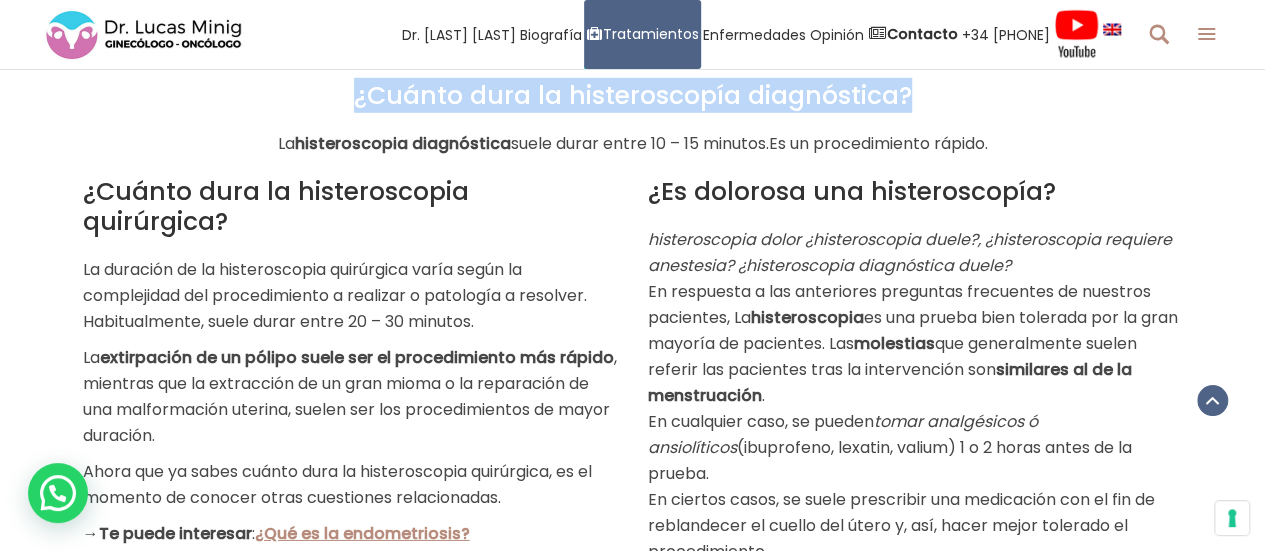 drag, startPoint x: 360, startPoint y: 103, endPoint x: 942, endPoint y: 107, distance: 582.01373 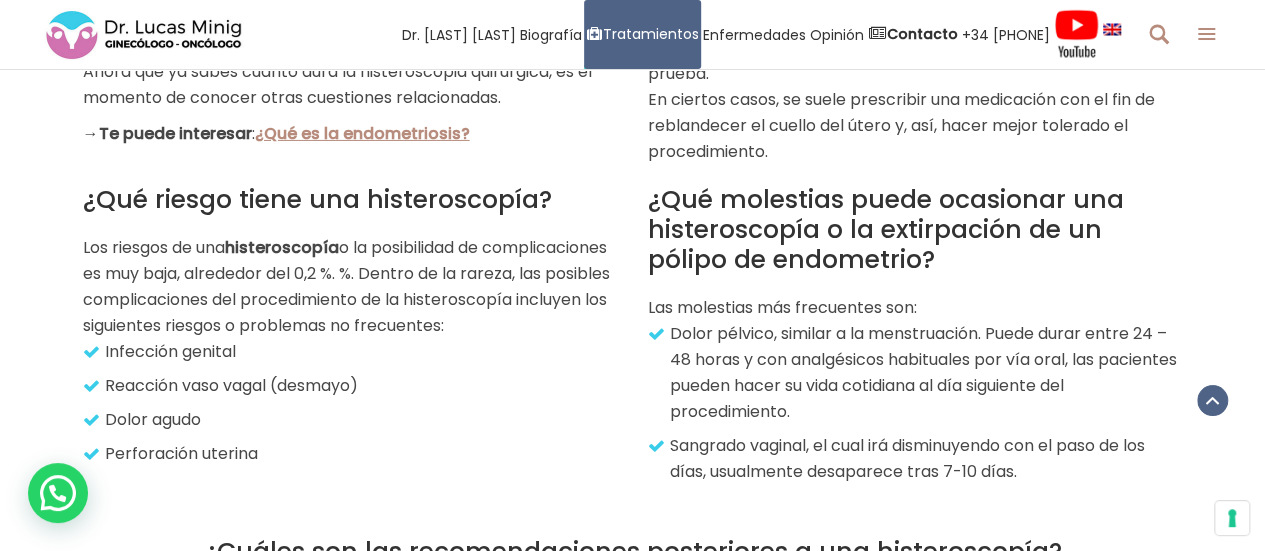 scroll, scrollTop: 3438, scrollLeft: 0, axis: vertical 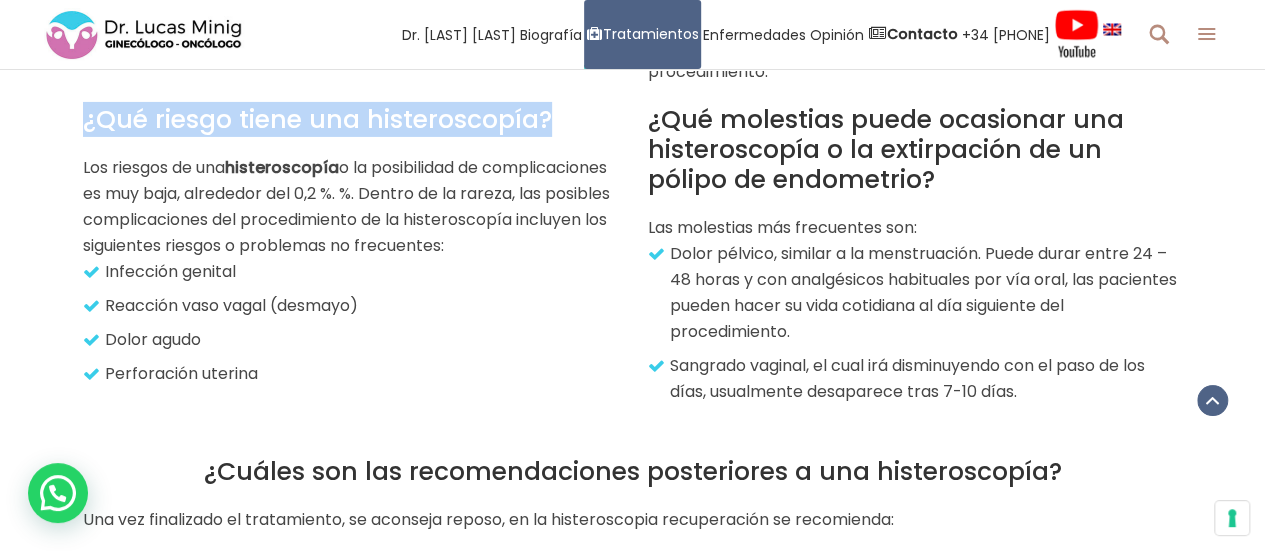 drag, startPoint x: 88, startPoint y: 119, endPoint x: 554, endPoint y: 128, distance: 466.0869 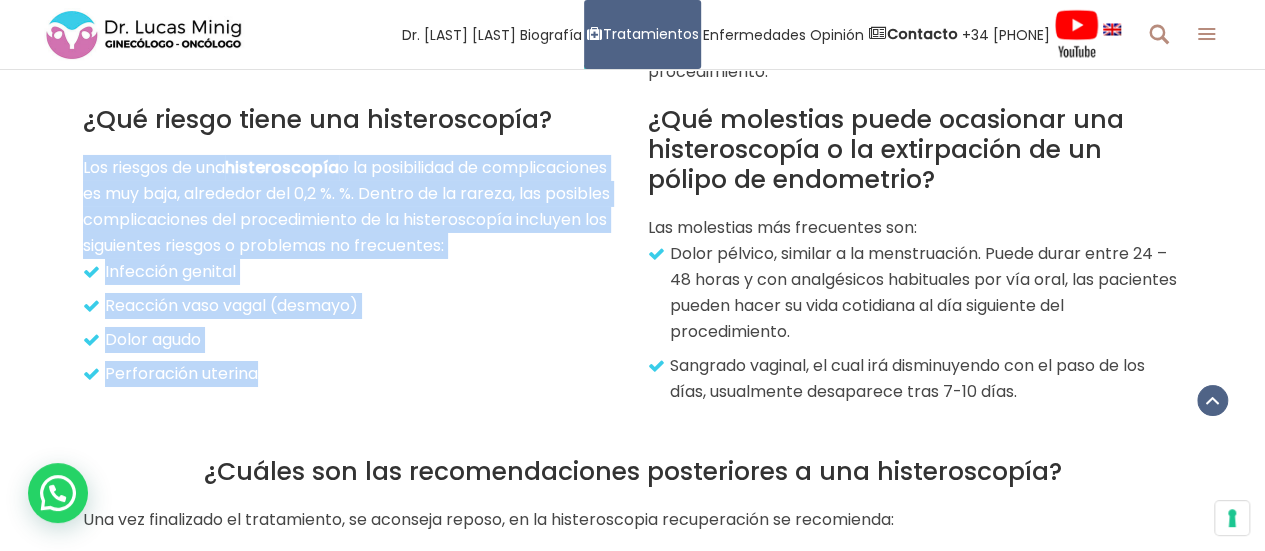drag, startPoint x: 84, startPoint y: 162, endPoint x: 272, endPoint y: 402, distance: 304.8672 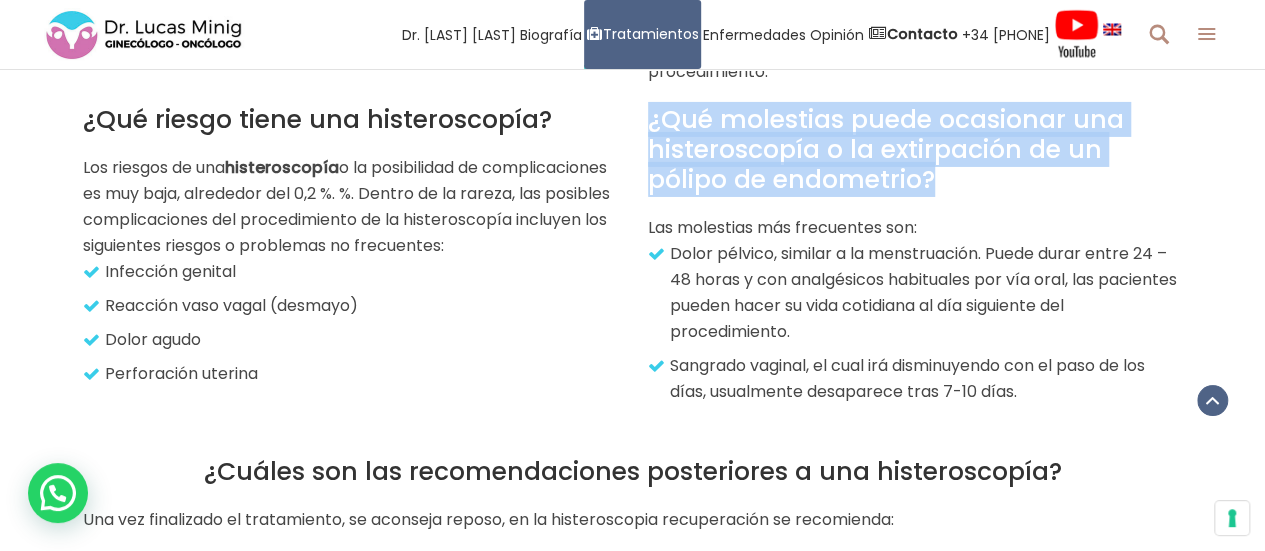 drag, startPoint x: 650, startPoint y: 121, endPoint x: 888, endPoint y: 187, distance: 246.98178 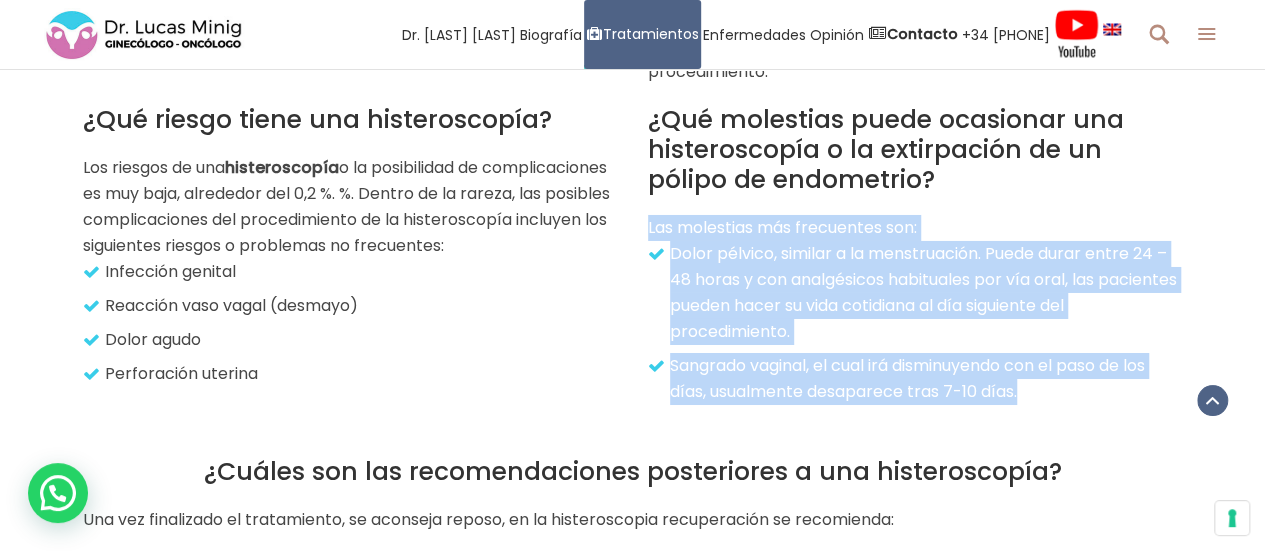 drag, startPoint x: 649, startPoint y: 225, endPoint x: 1036, endPoint y: 385, distance: 418.7708 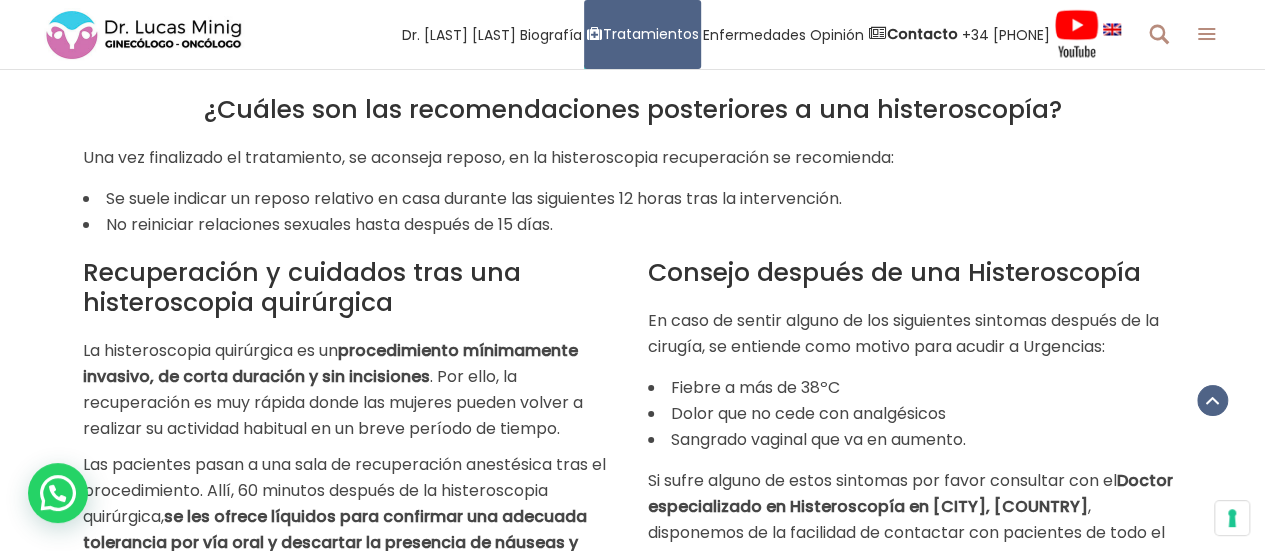 scroll, scrollTop: 3781, scrollLeft: 0, axis: vertical 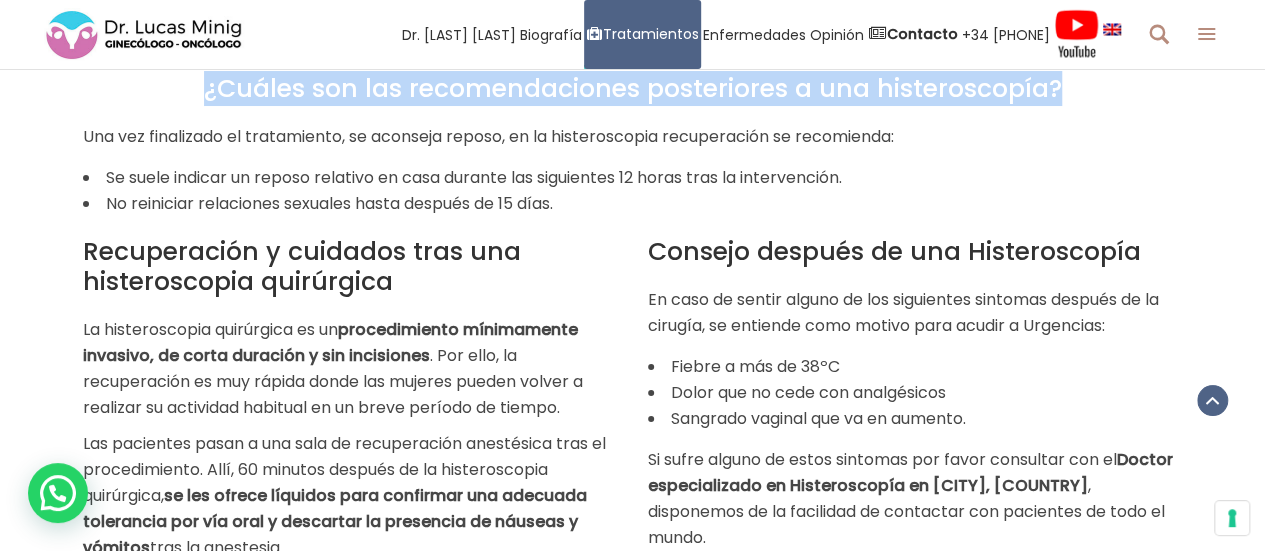 drag, startPoint x: 210, startPoint y: 97, endPoint x: 1079, endPoint y: 99, distance: 869.0023 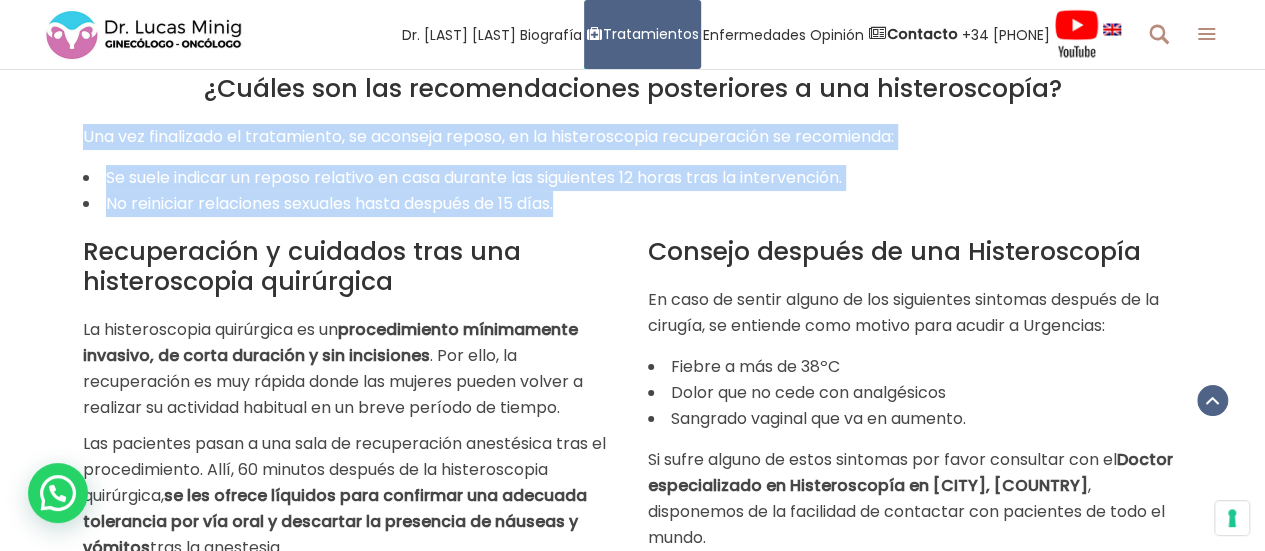 drag, startPoint x: 79, startPoint y: 141, endPoint x: 590, endPoint y: 205, distance: 514.99225 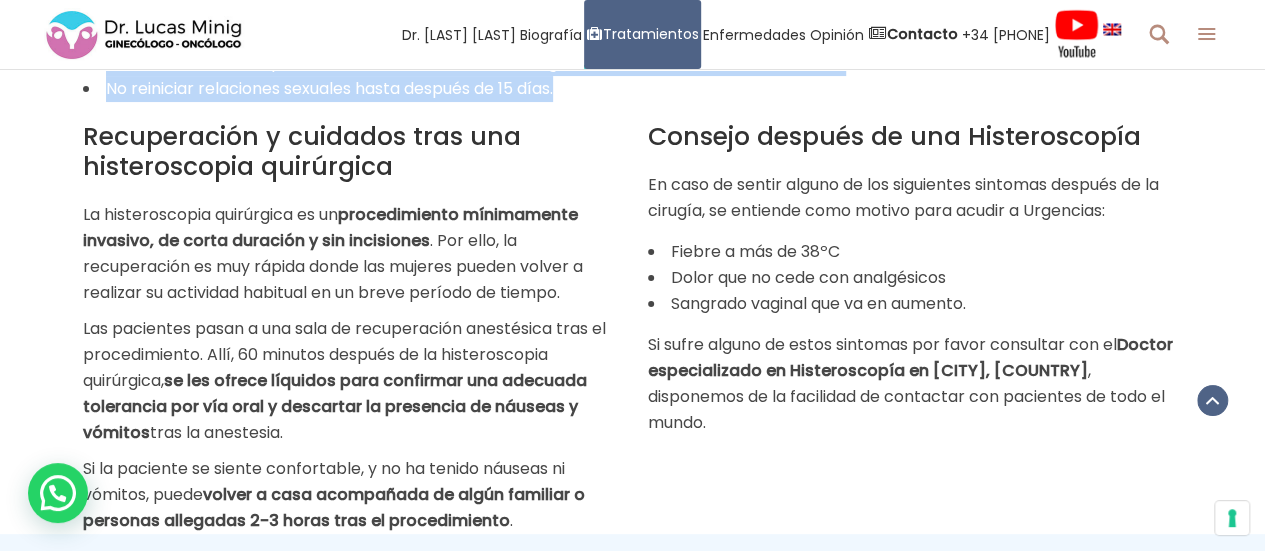 scroll, scrollTop: 3941, scrollLeft: 0, axis: vertical 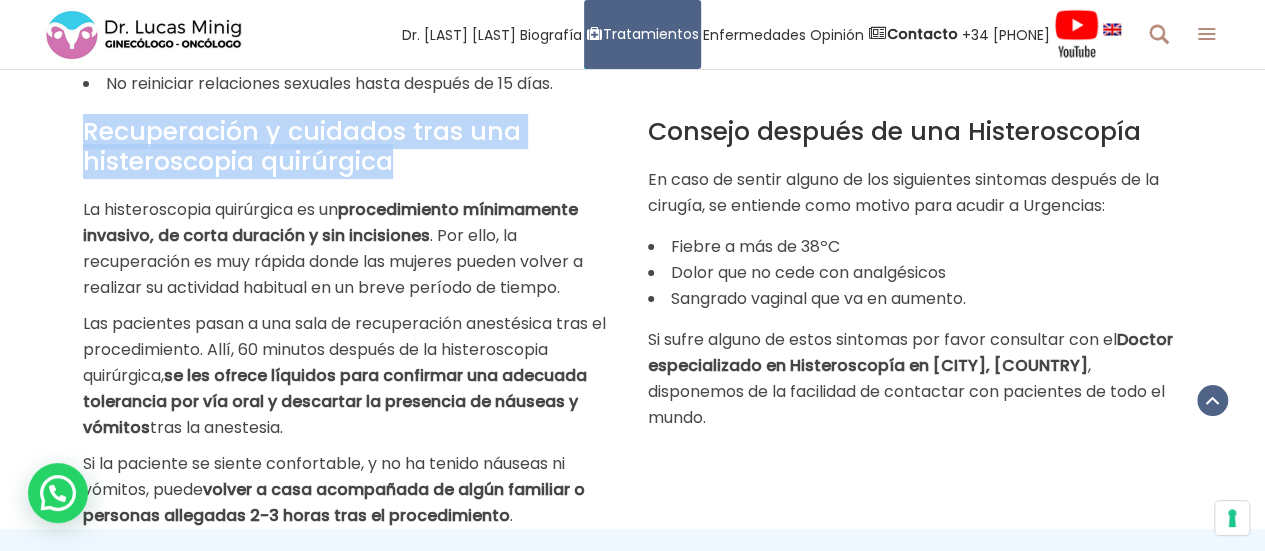 drag, startPoint x: 83, startPoint y: 139, endPoint x: 416, endPoint y: 166, distance: 334.0928 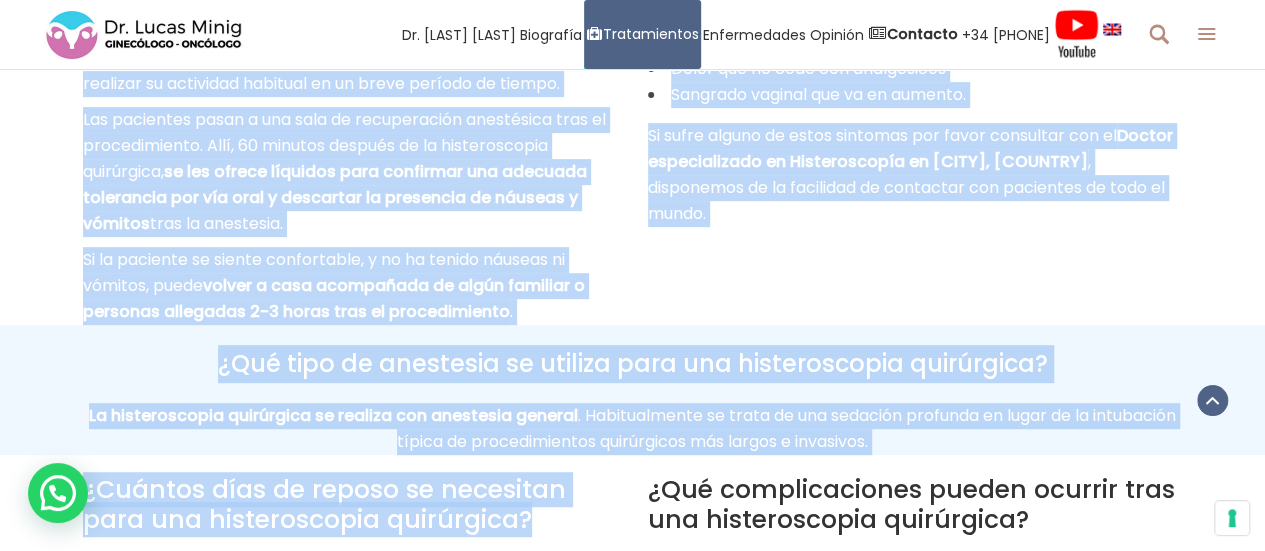 scroll, scrollTop: 4239, scrollLeft: 0, axis: vertical 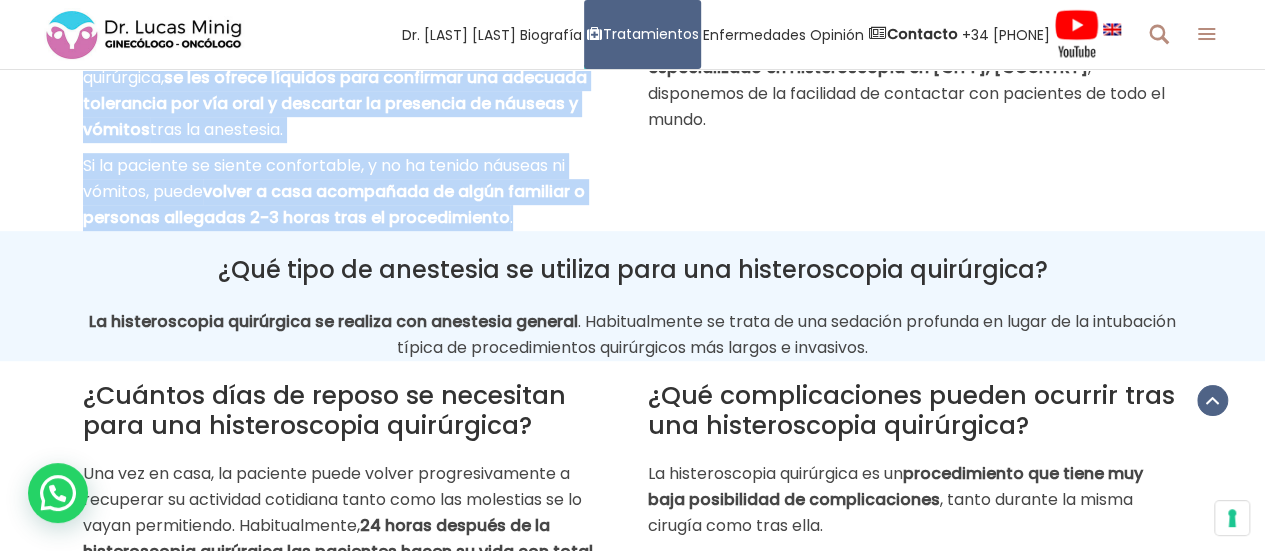 drag, startPoint x: 84, startPoint y: 216, endPoint x: 524, endPoint y: 233, distance: 440.32828 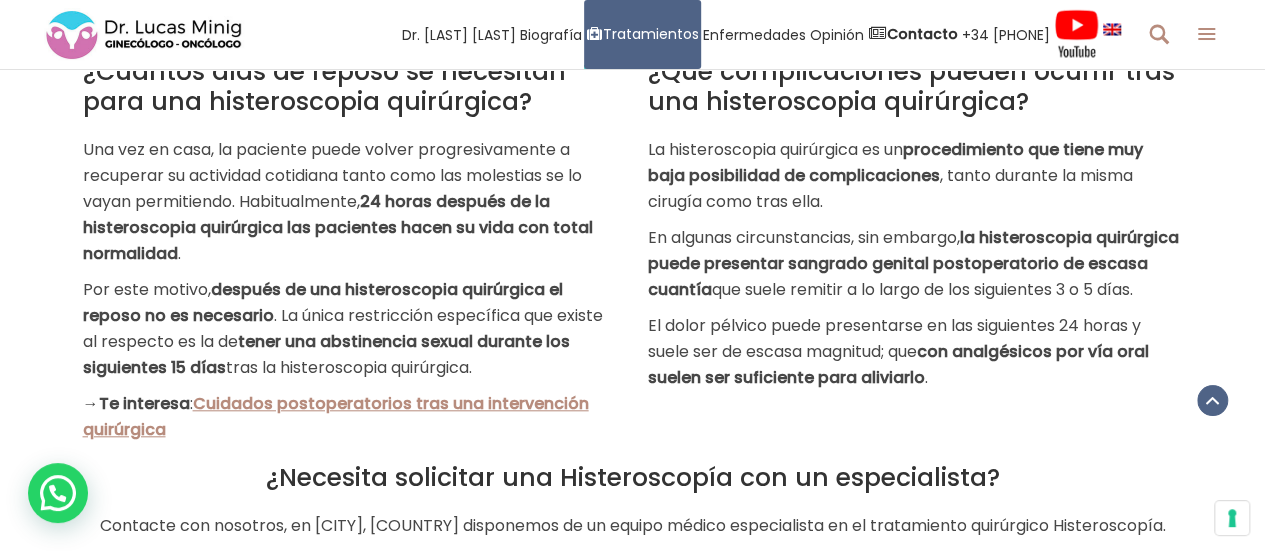 scroll, scrollTop: 4554, scrollLeft: 0, axis: vertical 